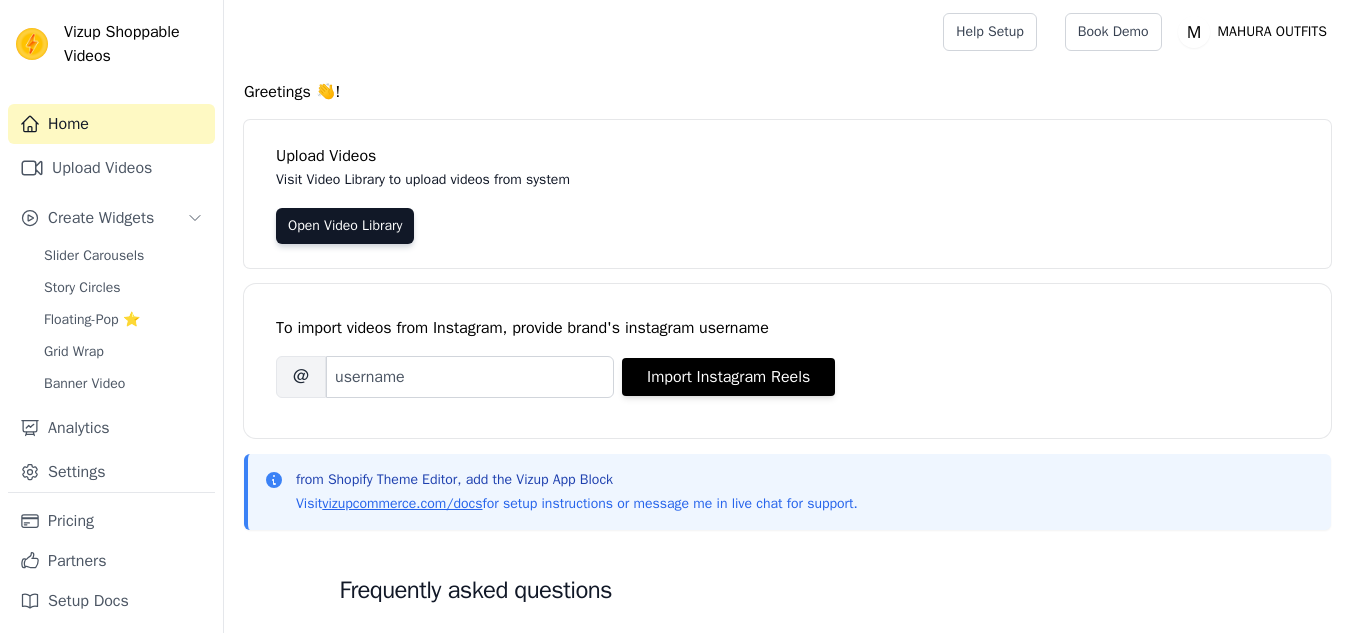 scroll, scrollTop: 0, scrollLeft: 0, axis: both 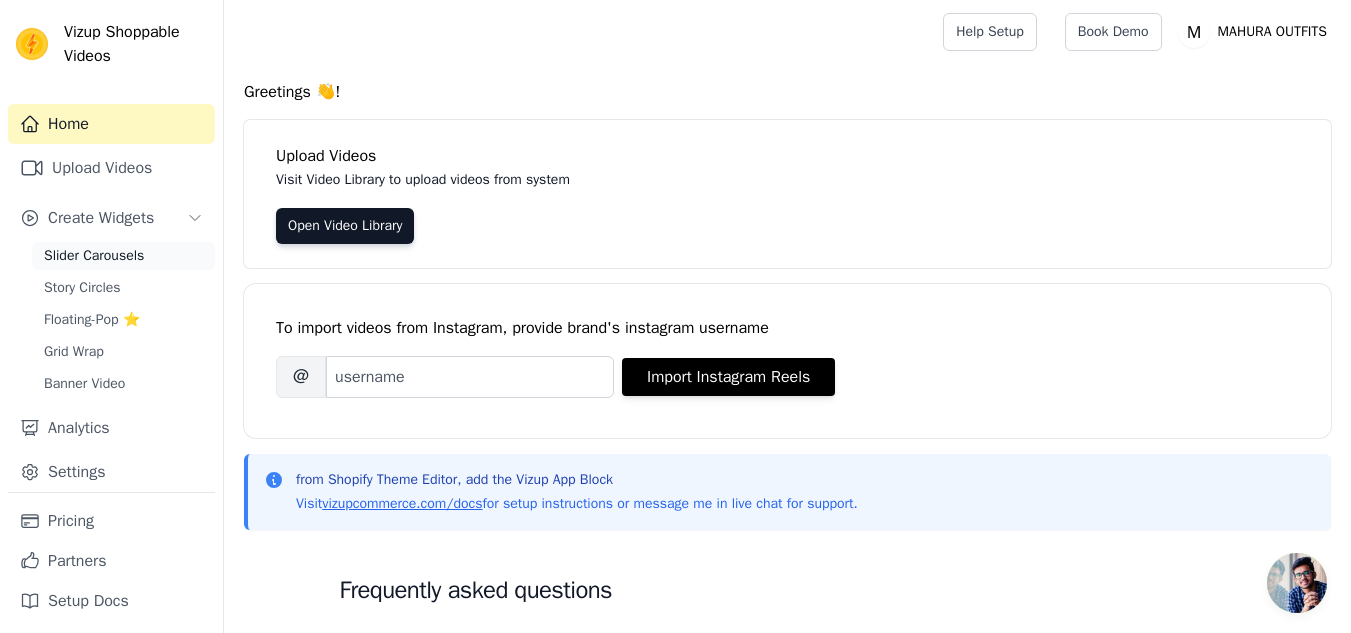 click on "Slider Carousels" at bounding box center [94, 256] 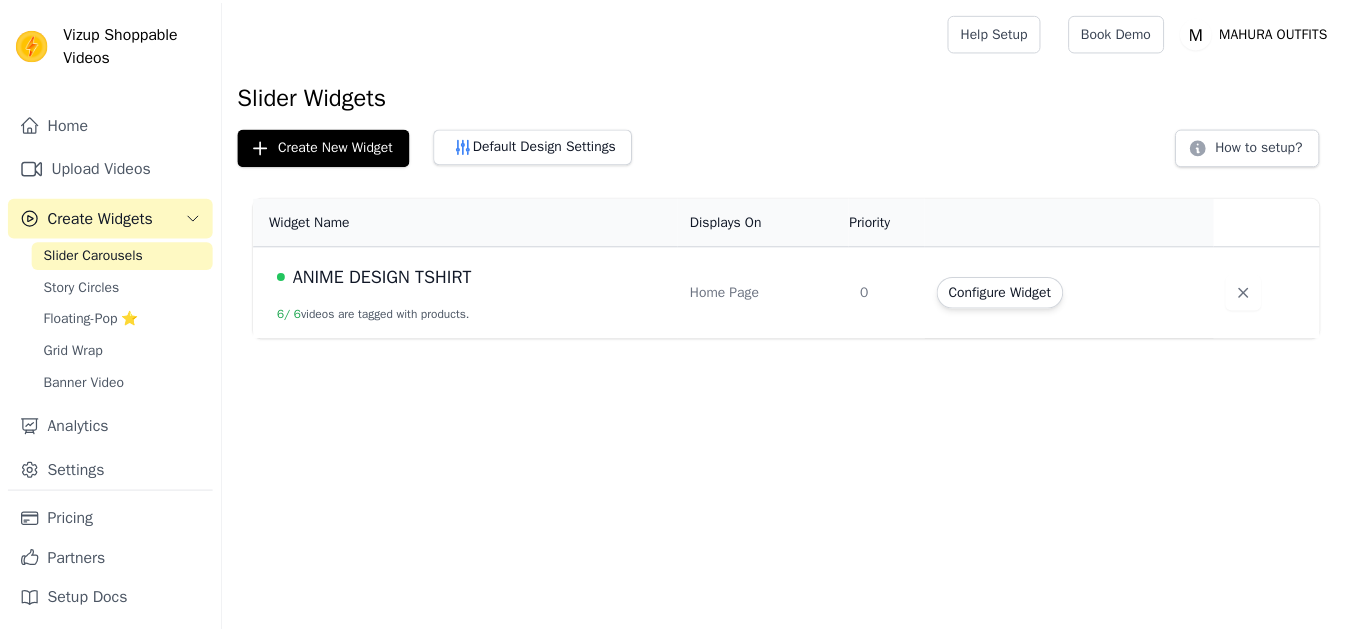 scroll, scrollTop: 0, scrollLeft: 0, axis: both 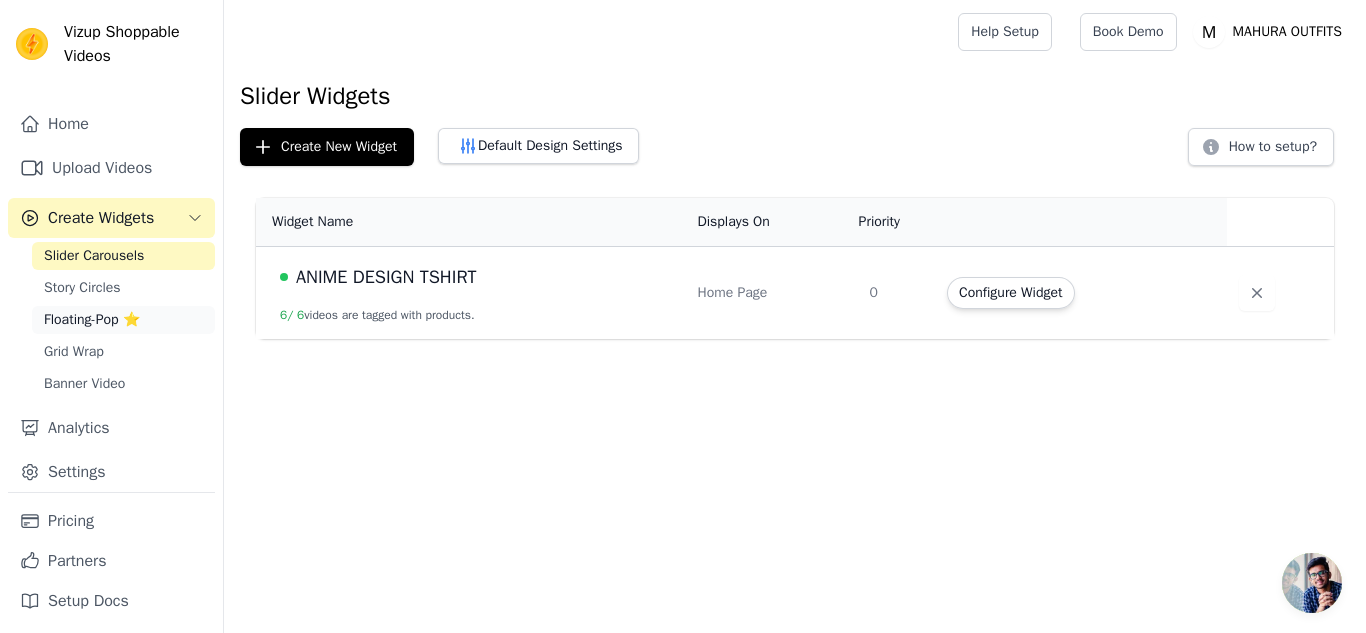 click on "Floating-Pop ⭐" at bounding box center (92, 320) 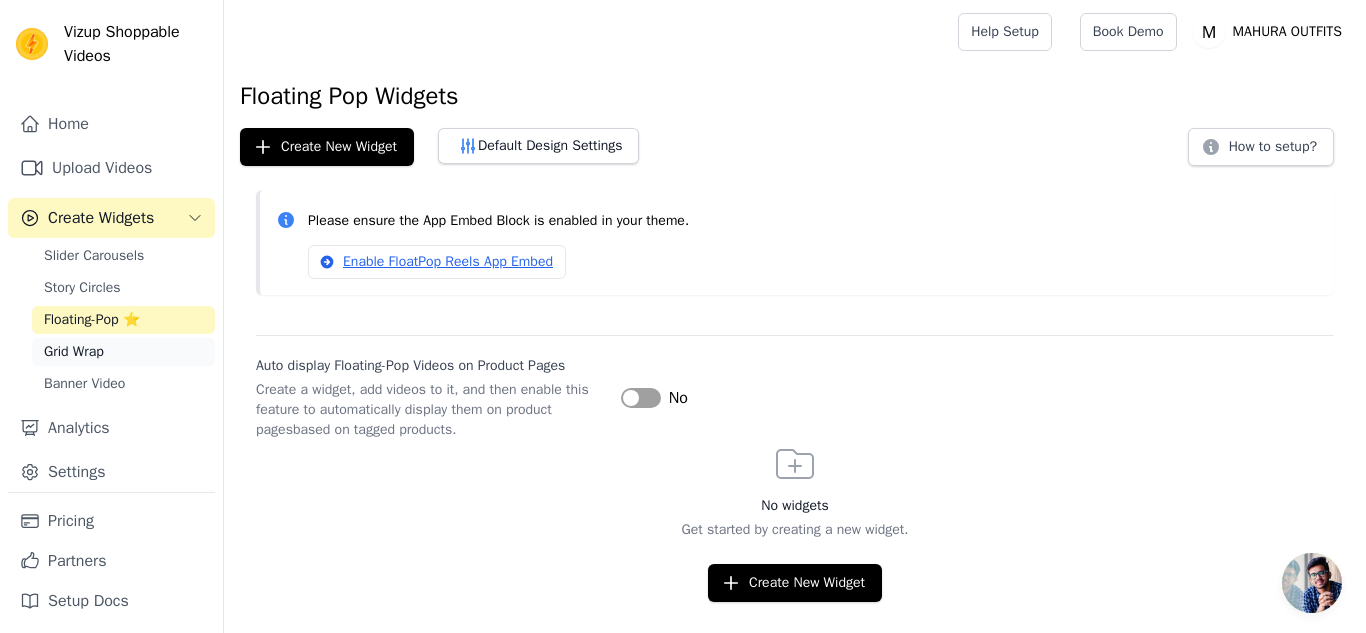 click on "Grid Wrap" at bounding box center (74, 352) 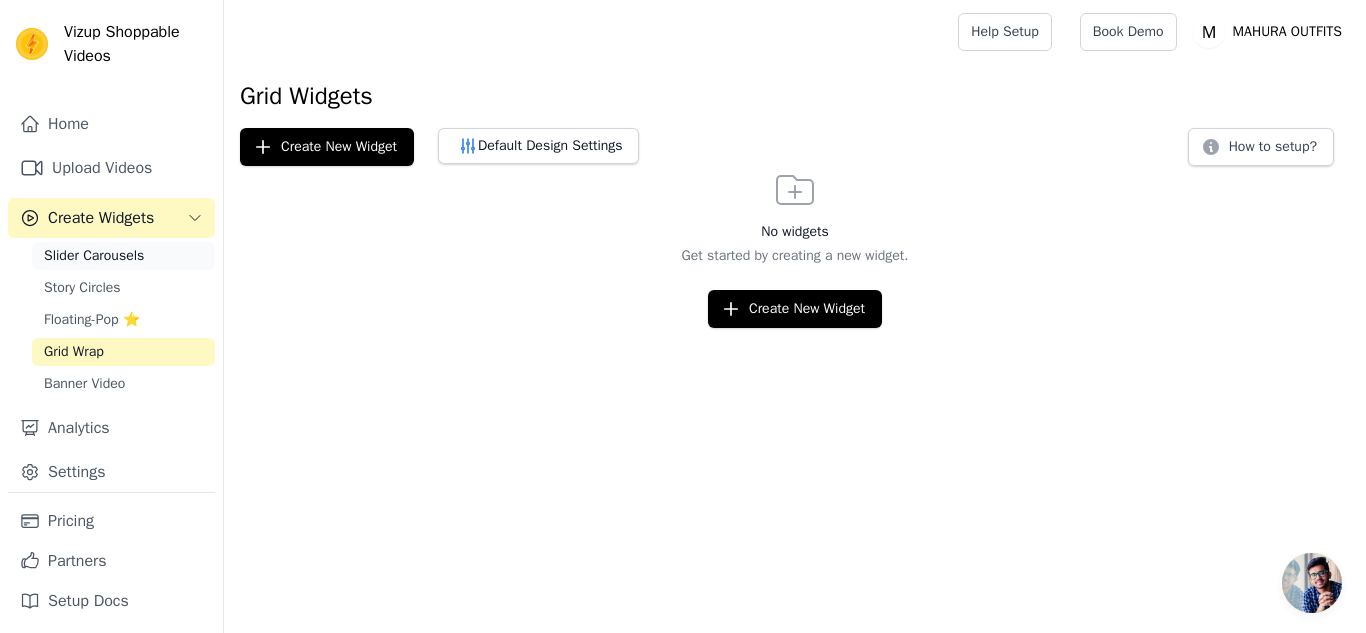 click on "Slider Carousels" at bounding box center (94, 256) 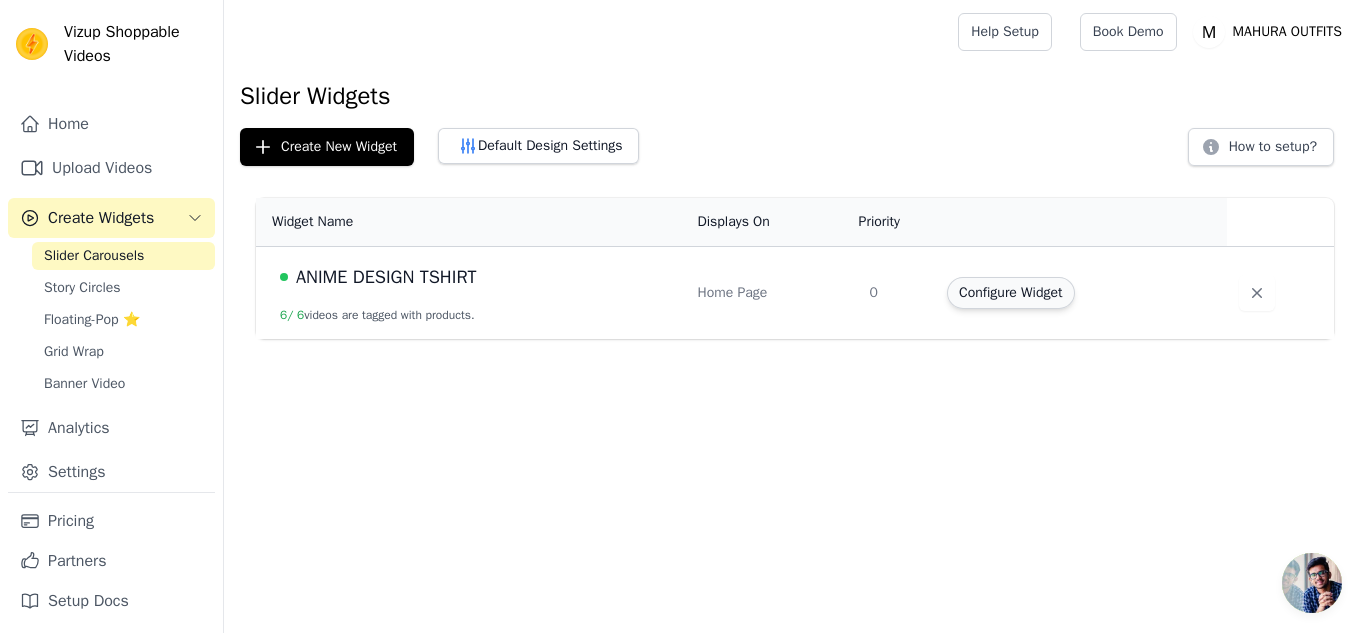 click on "Configure Widget" at bounding box center [1010, 293] 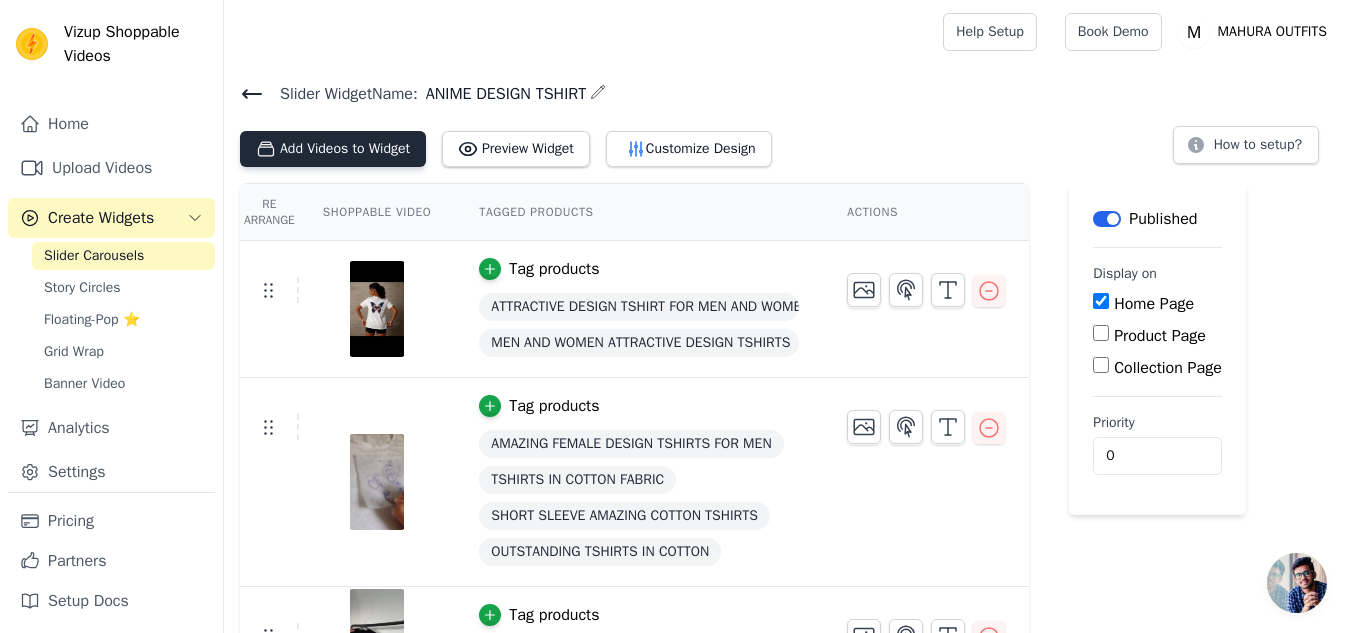 click on "Add Videos to Widget" at bounding box center [333, 149] 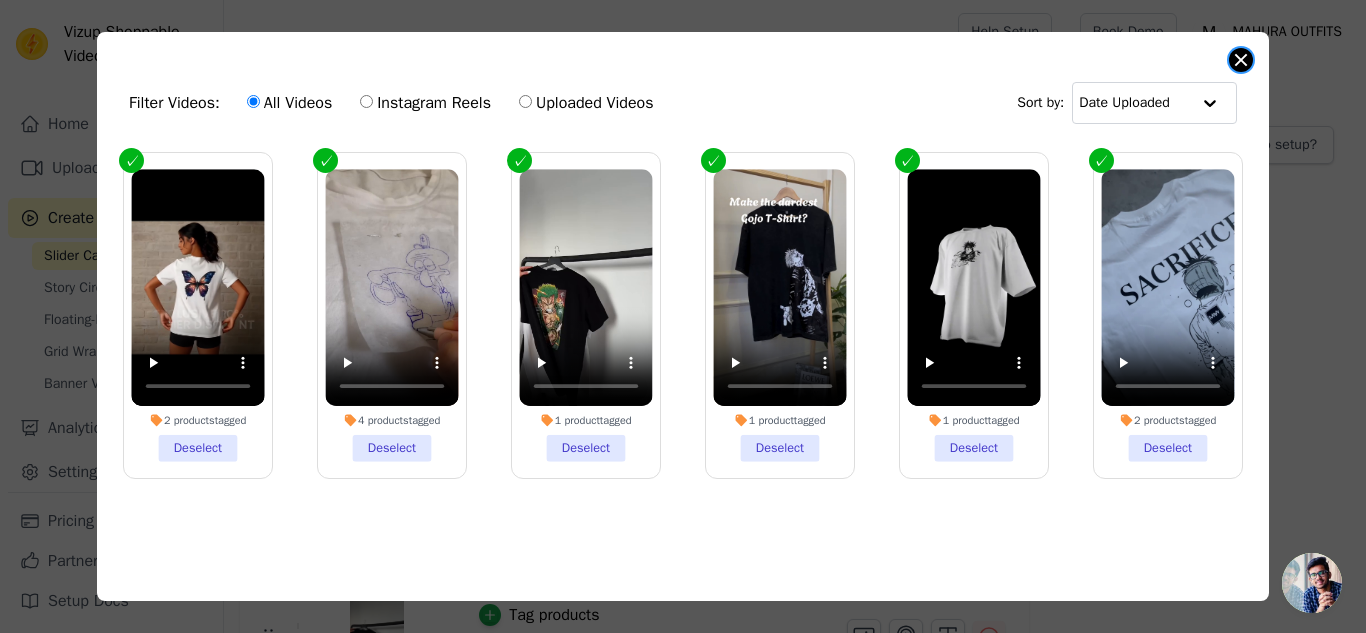 click at bounding box center (1241, 60) 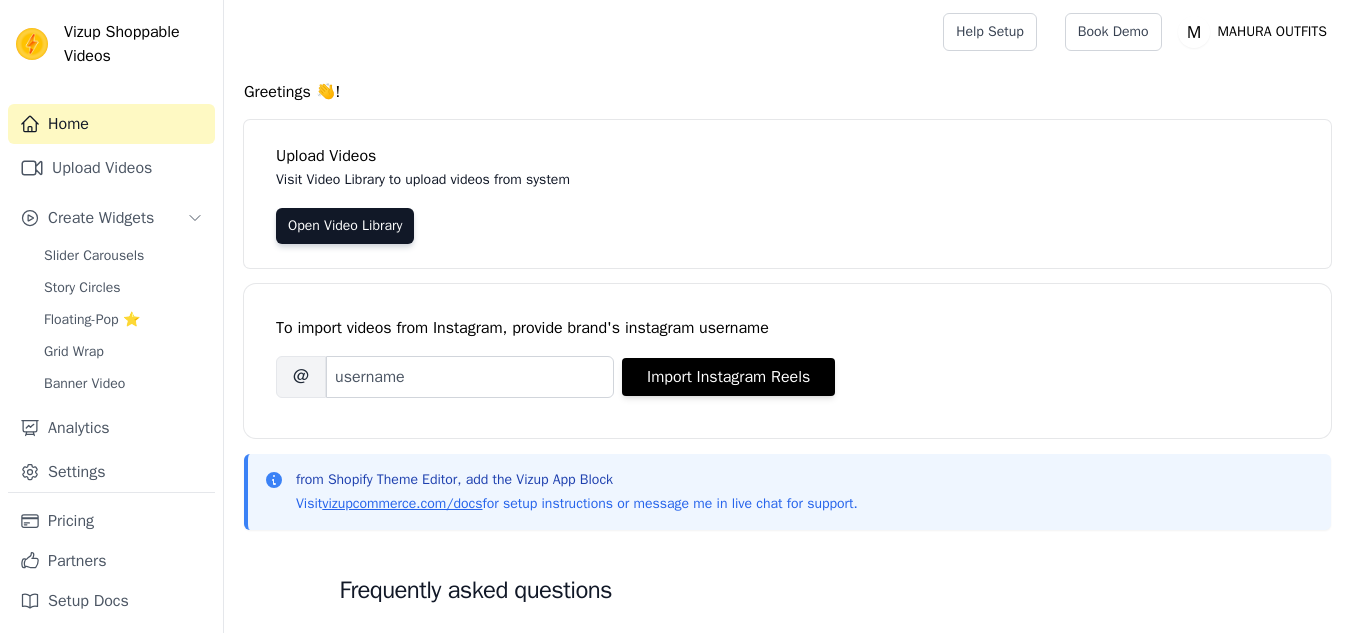 scroll, scrollTop: 0, scrollLeft: 0, axis: both 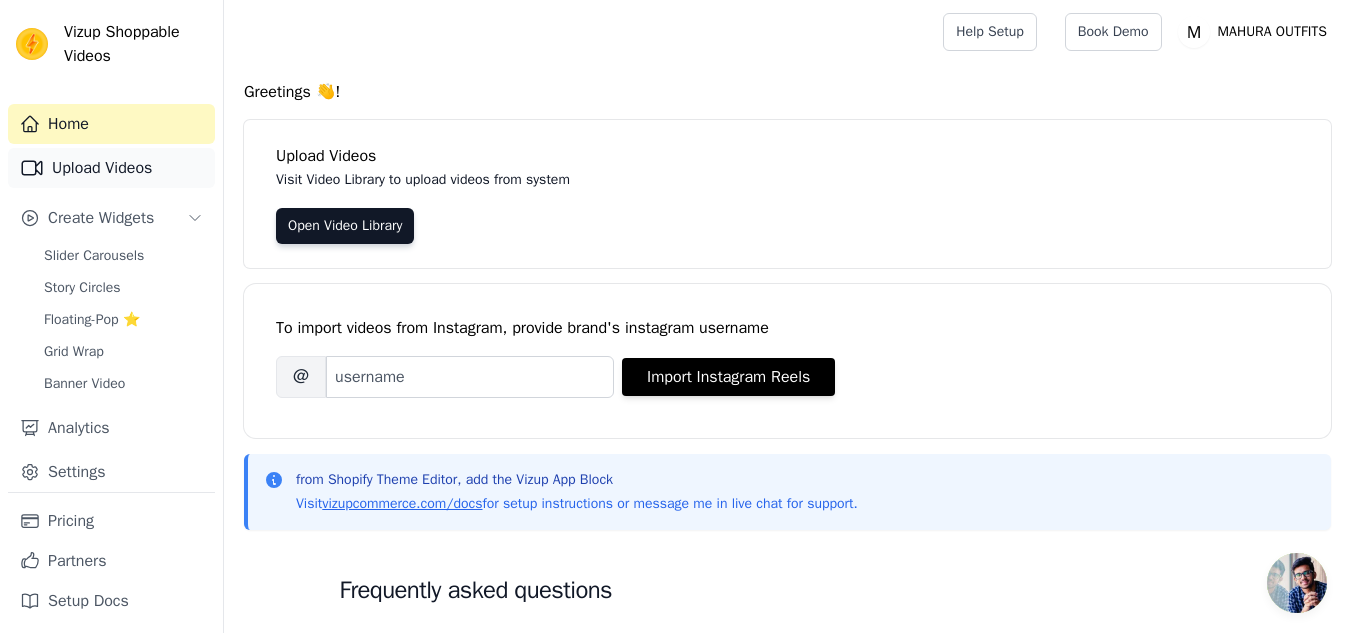click on "Upload Videos" at bounding box center [111, 168] 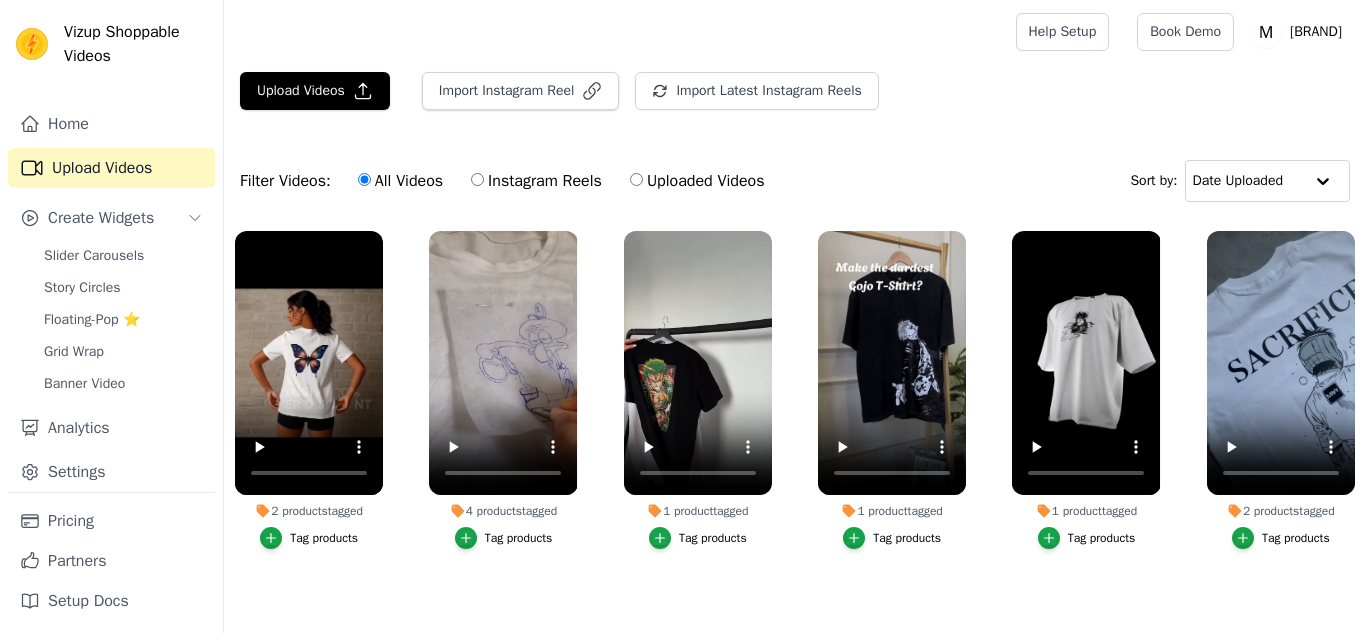 scroll, scrollTop: 0, scrollLeft: 0, axis: both 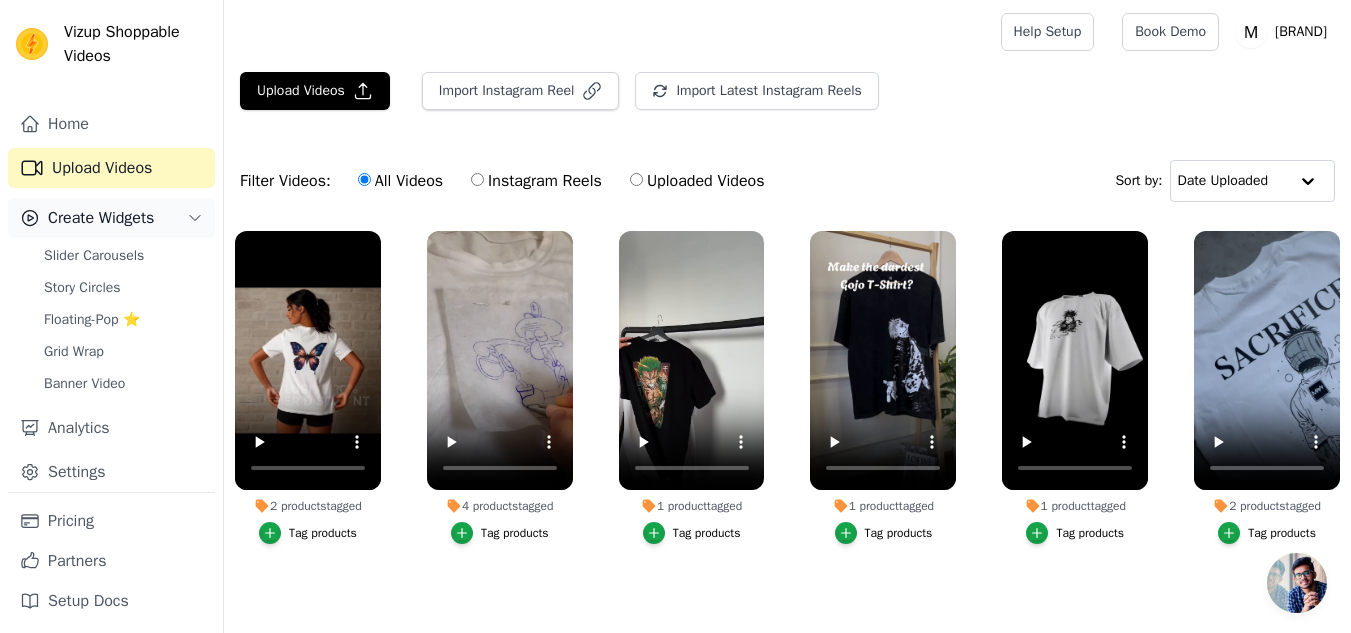 click on "Create Widgets" at bounding box center (101, 218) 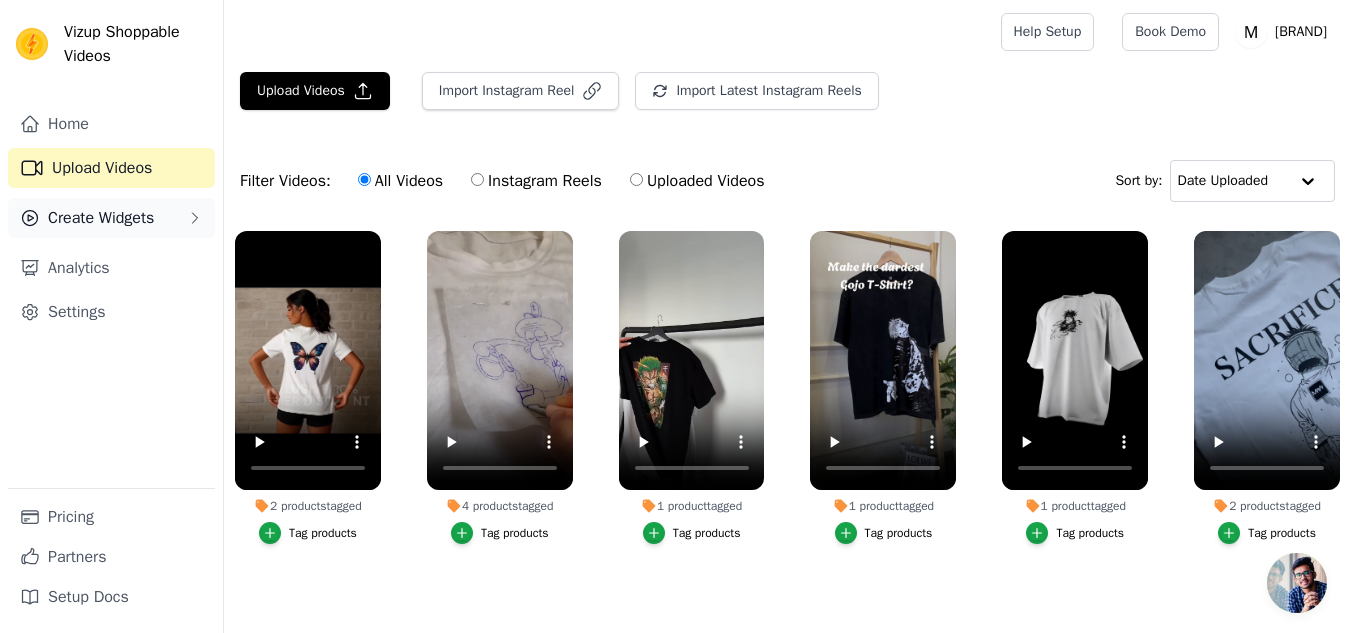 click on "Create Widgets" at bounding box center [101, 218] 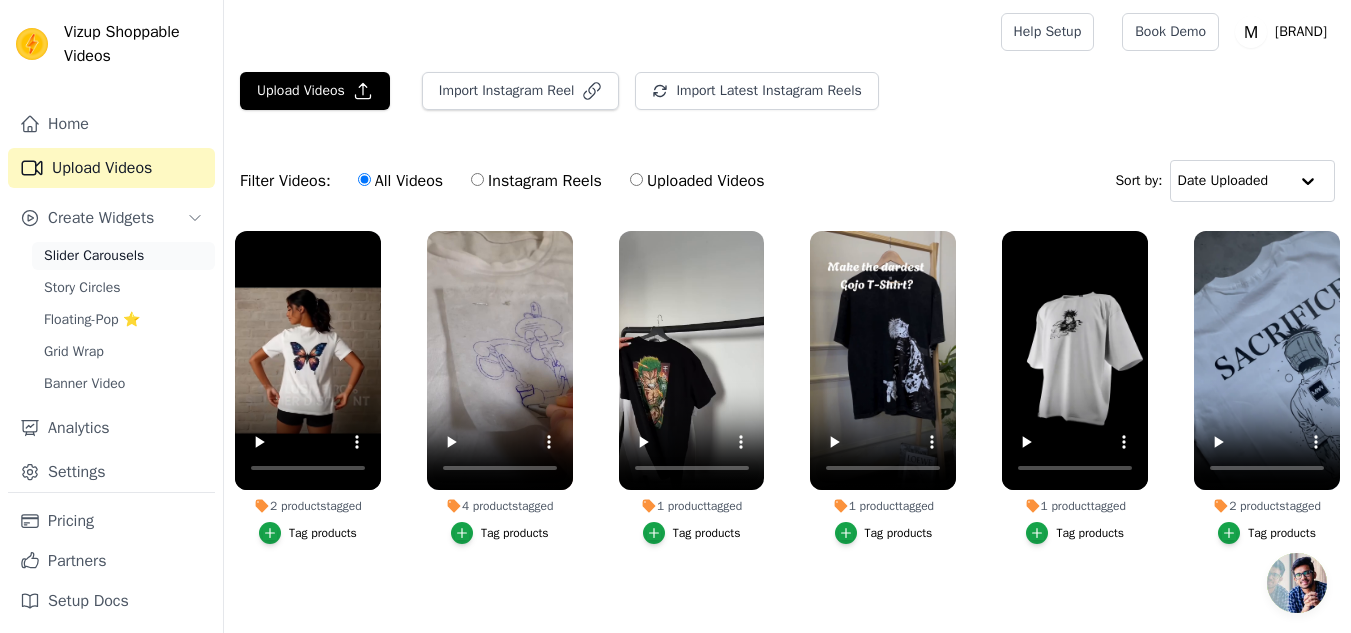 click on "Slider Carousels" at bounding box center (94, 256) 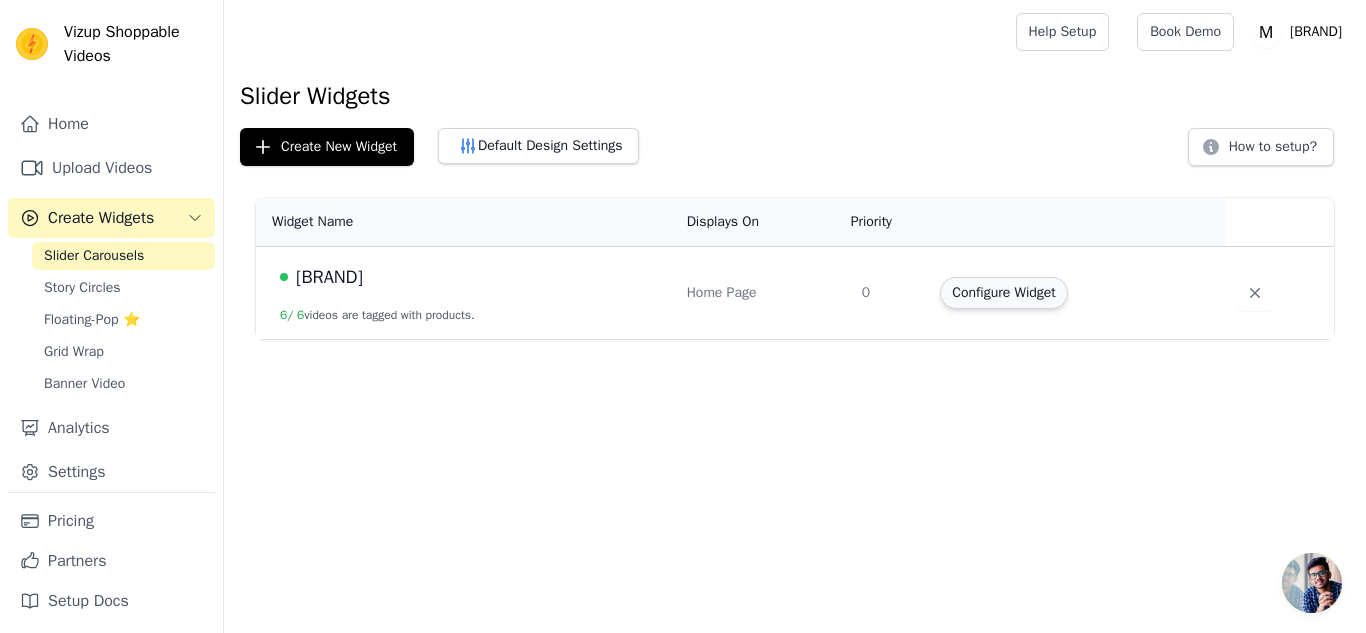 click on "Configure Widget" at bounding box center [1003, 293] 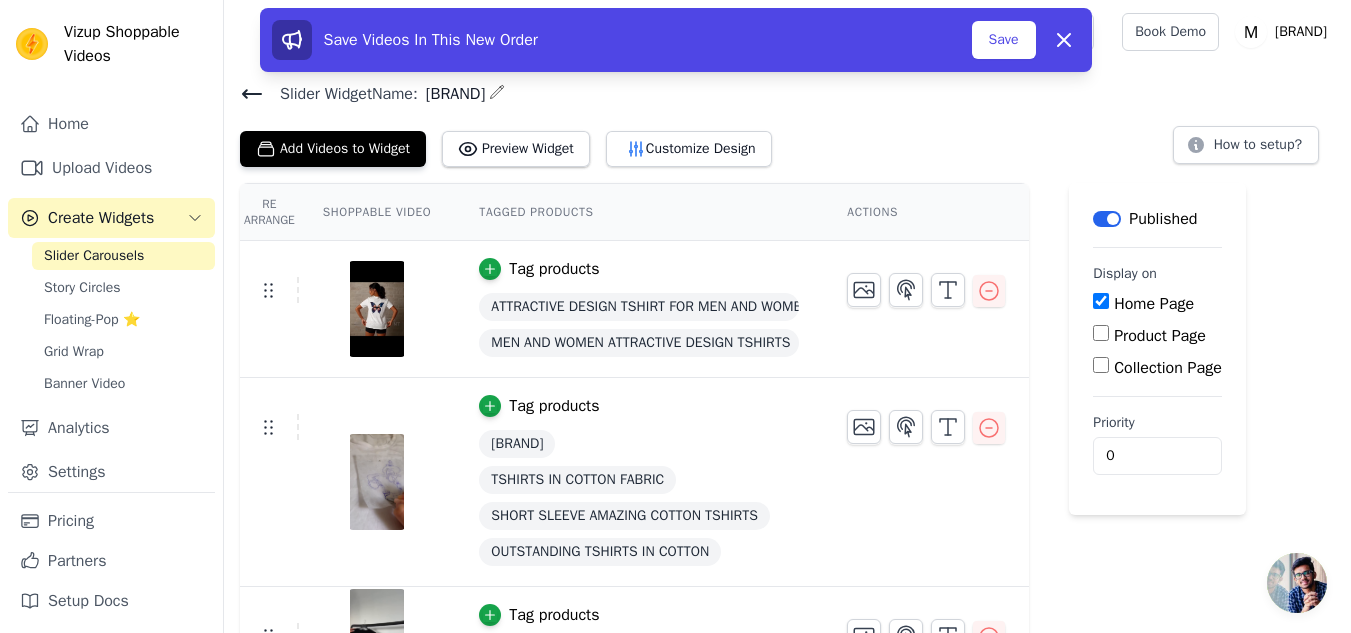 click on "Product Page" at bounding box center [1101, 333] 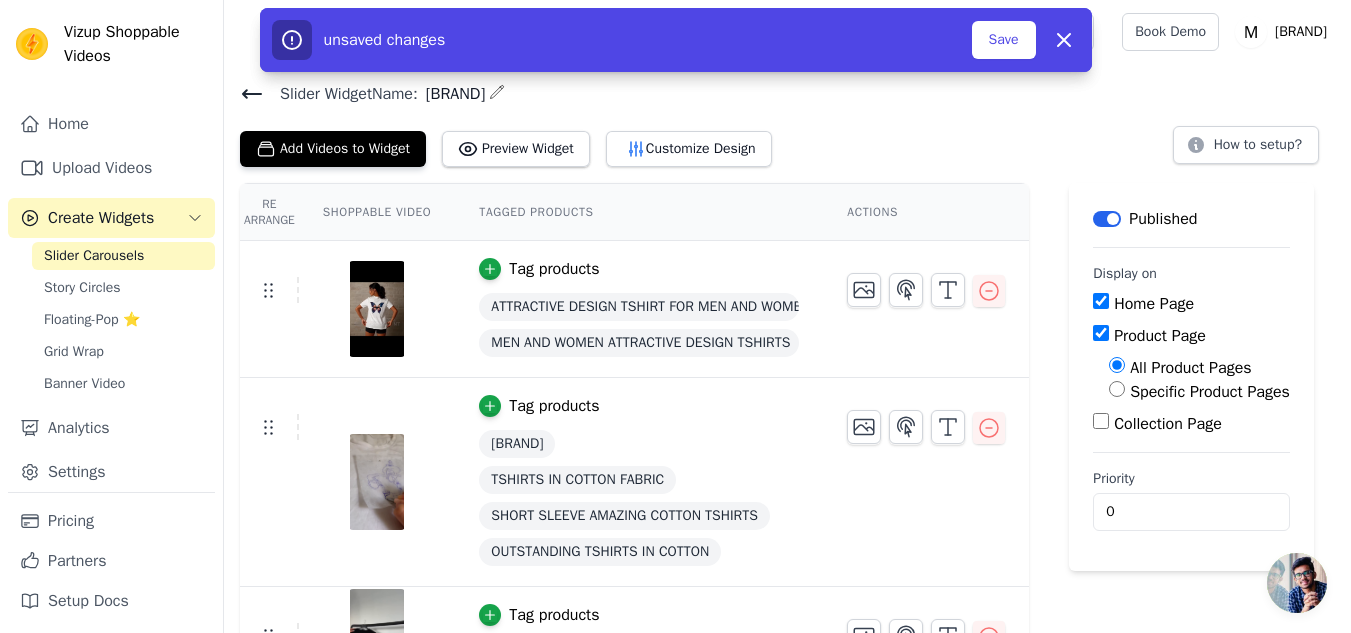 click on "Specific Product Pages" at bounding box center (1117, 389) 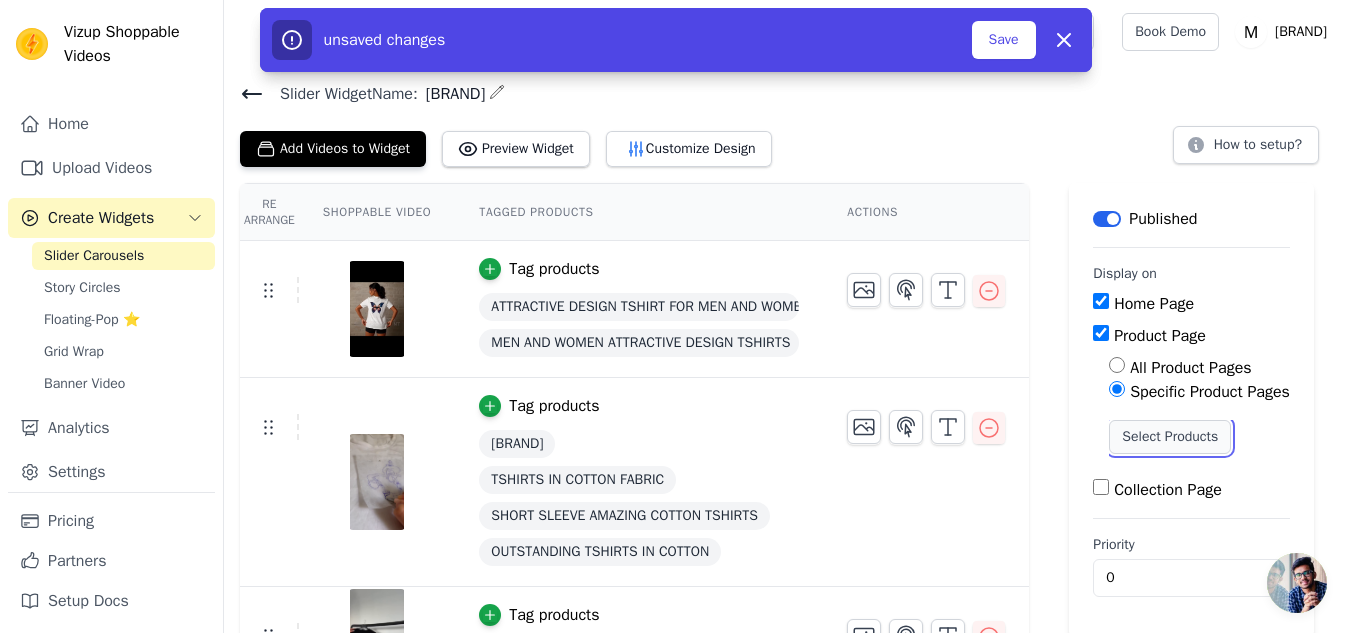 click on "Select Products" at bounding box center (1170, 437) 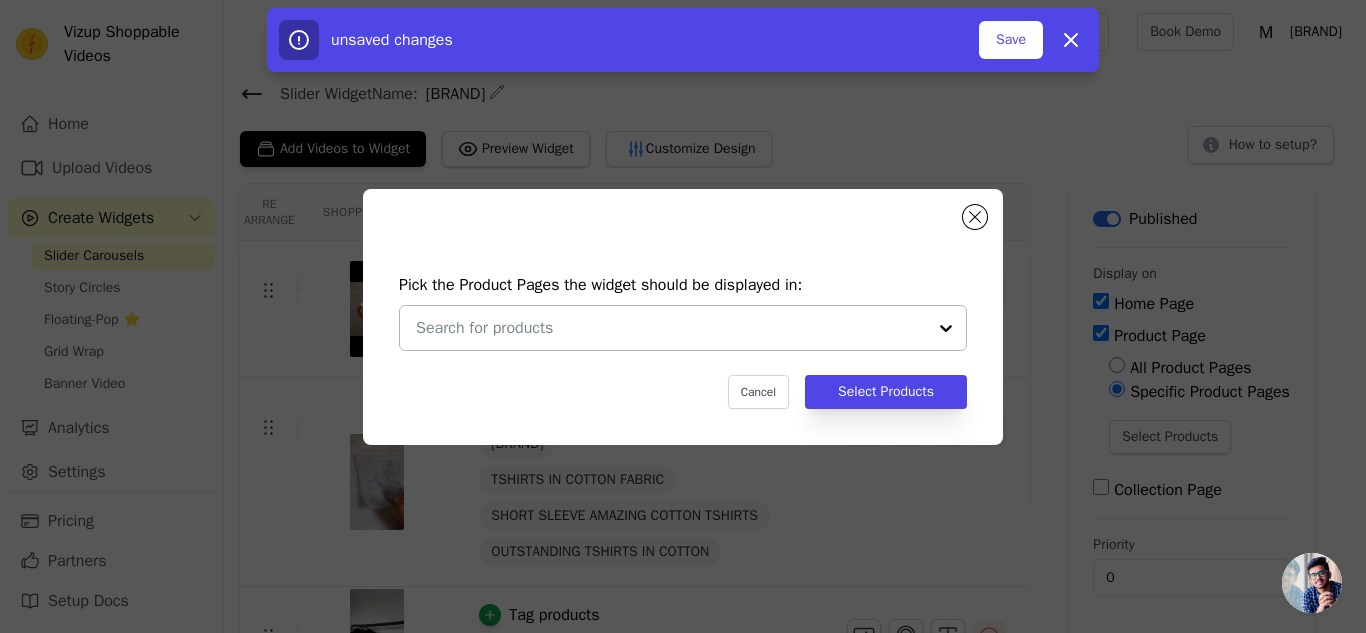 click at bounding box center [946, 328] 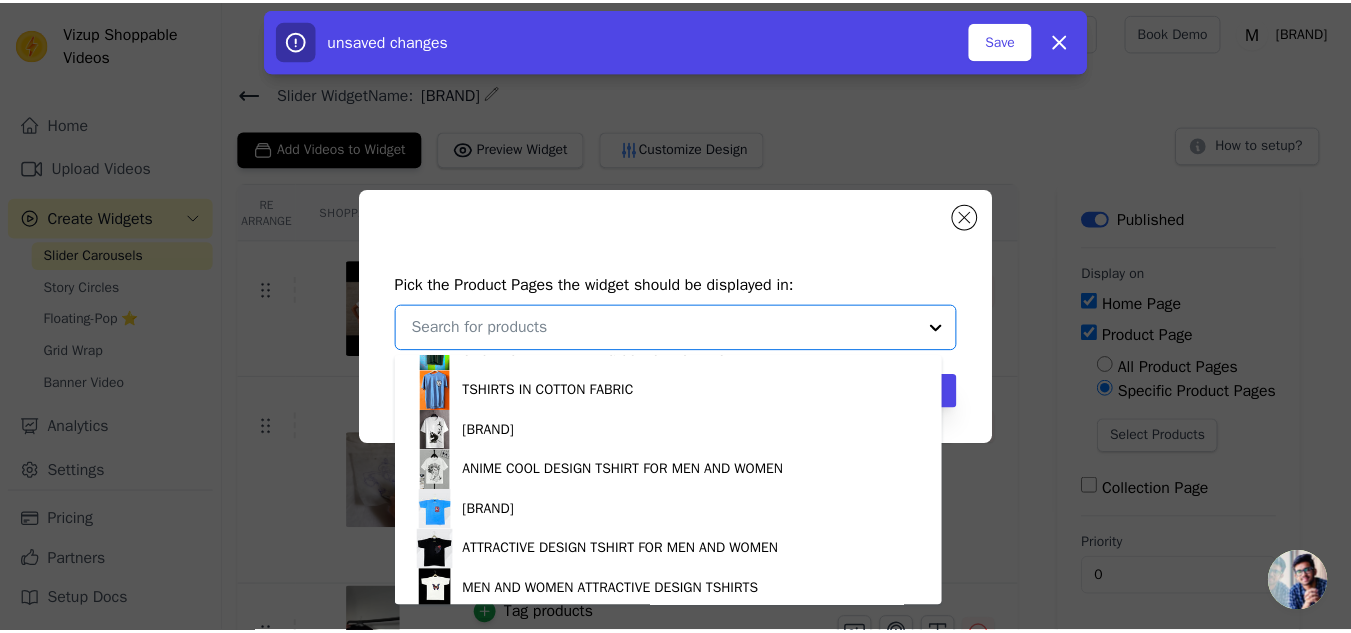 scroll, scrollTop: 234, scrollLeft: 0, axis: vertical 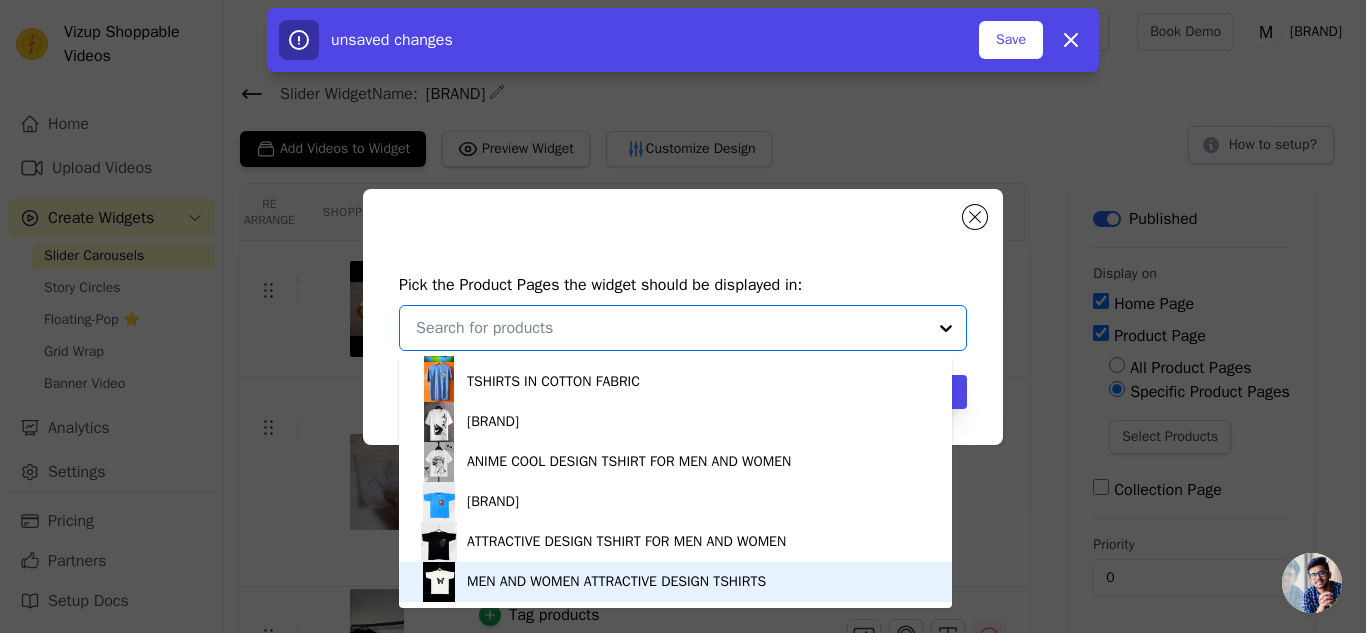 click on "MEN AND WOMEN ATTRACTIVE DESIGN TSHIRTS" at bounding box center (616, 582) 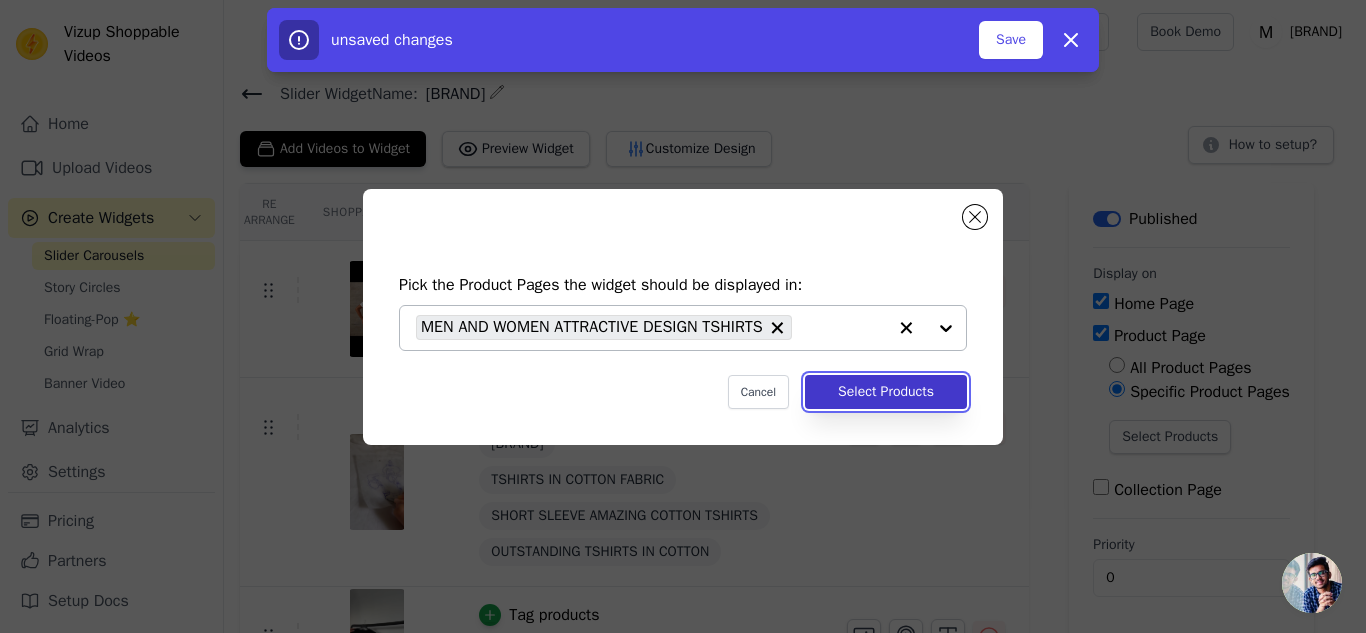 click on "Select Products" at bounding box center (886, 392) 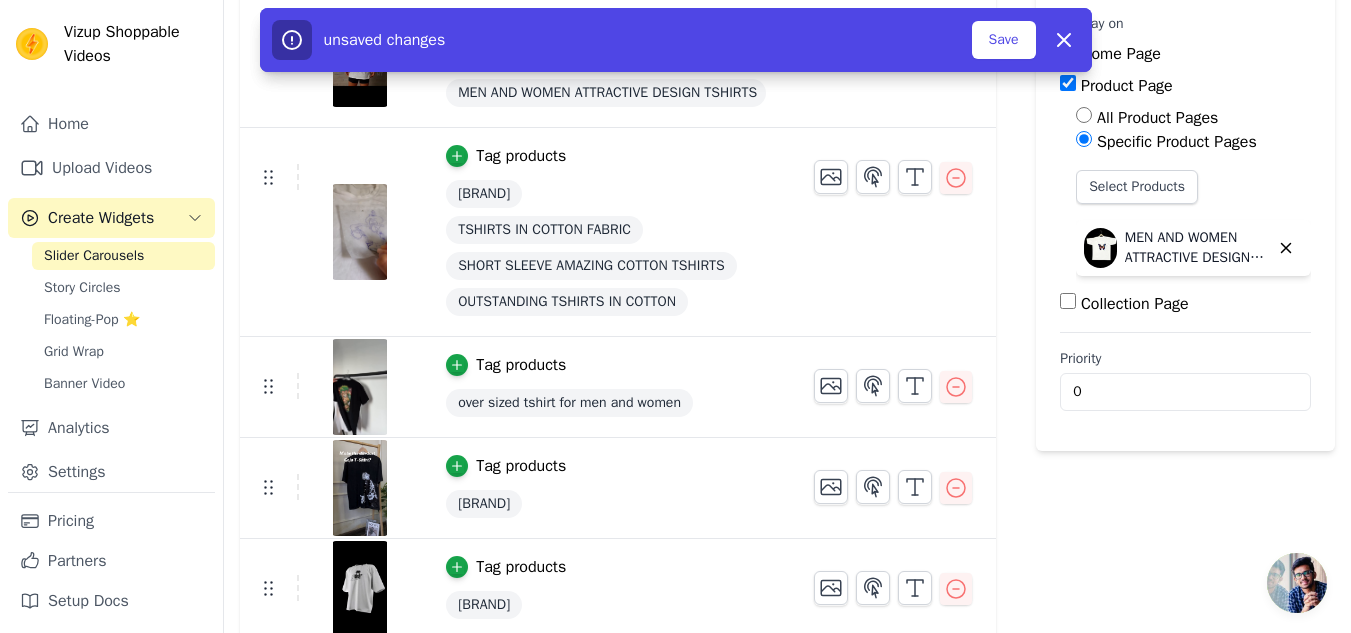 scroll, scrollTop: 244, scrollLeft: 0, axis: vertical 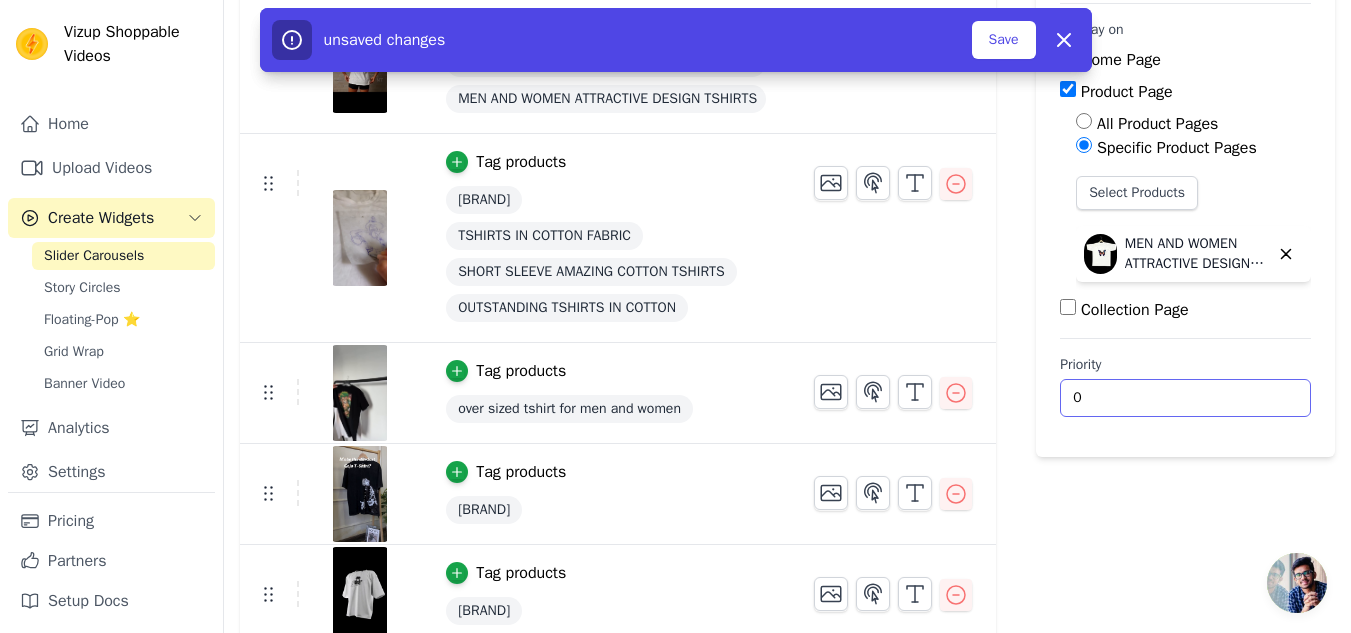 click on "0" at bounding box center (1185, 398) 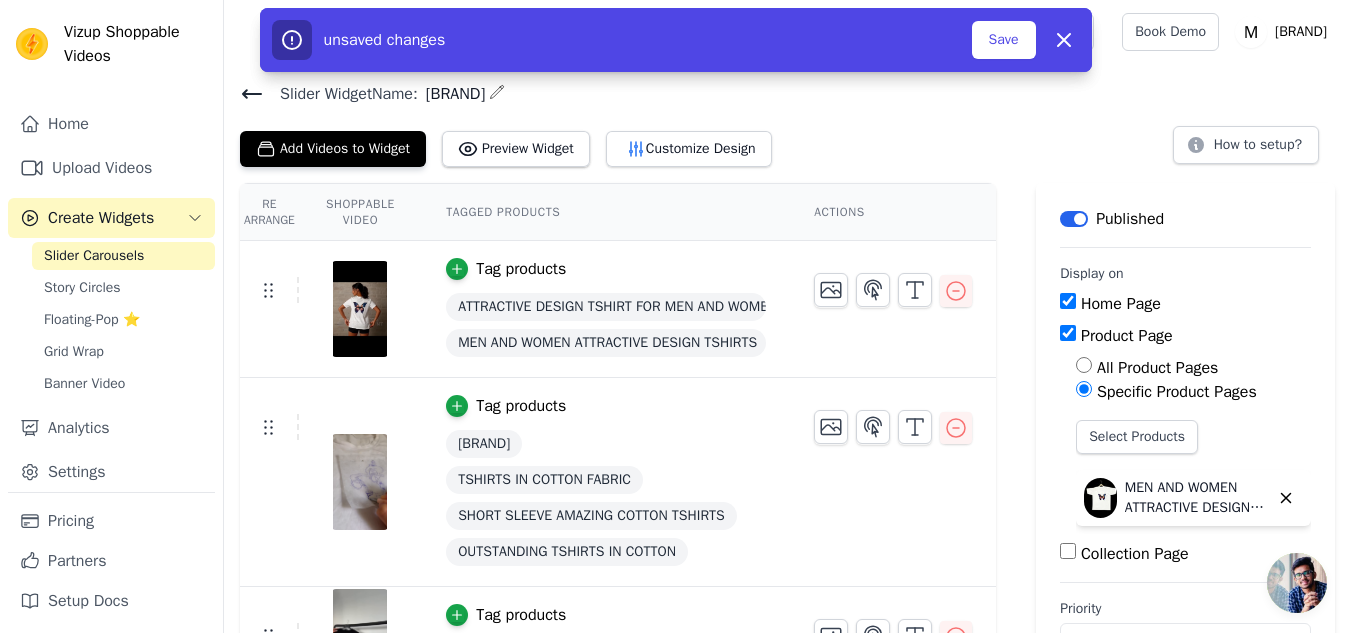 click on "Product Page" at bounding box center [1068, 333] 